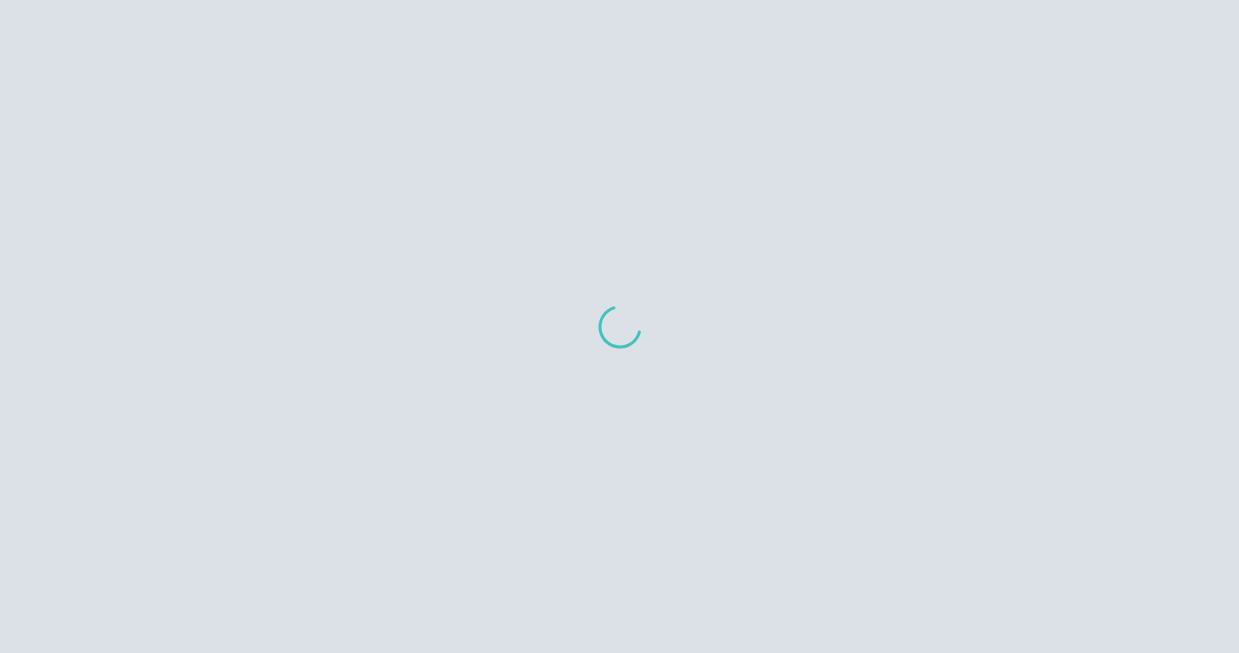 scroll, scrollTop: 0, scrollLeft: 0, axis: both 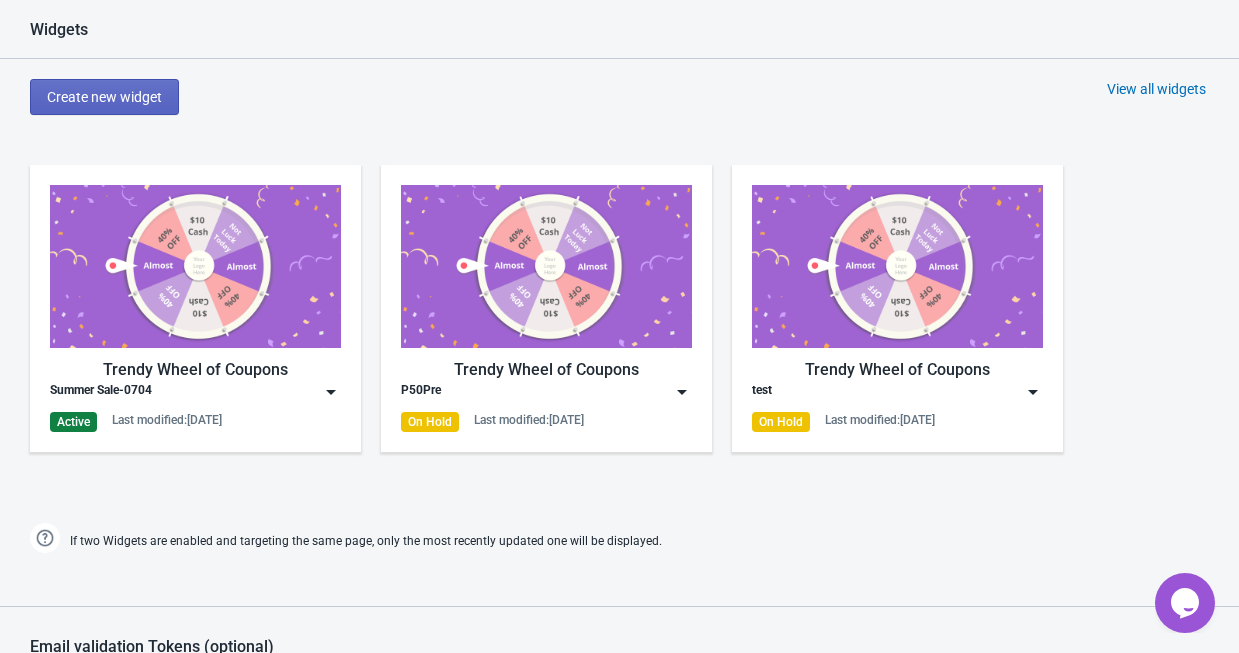 click at bounding box center [195, 266] 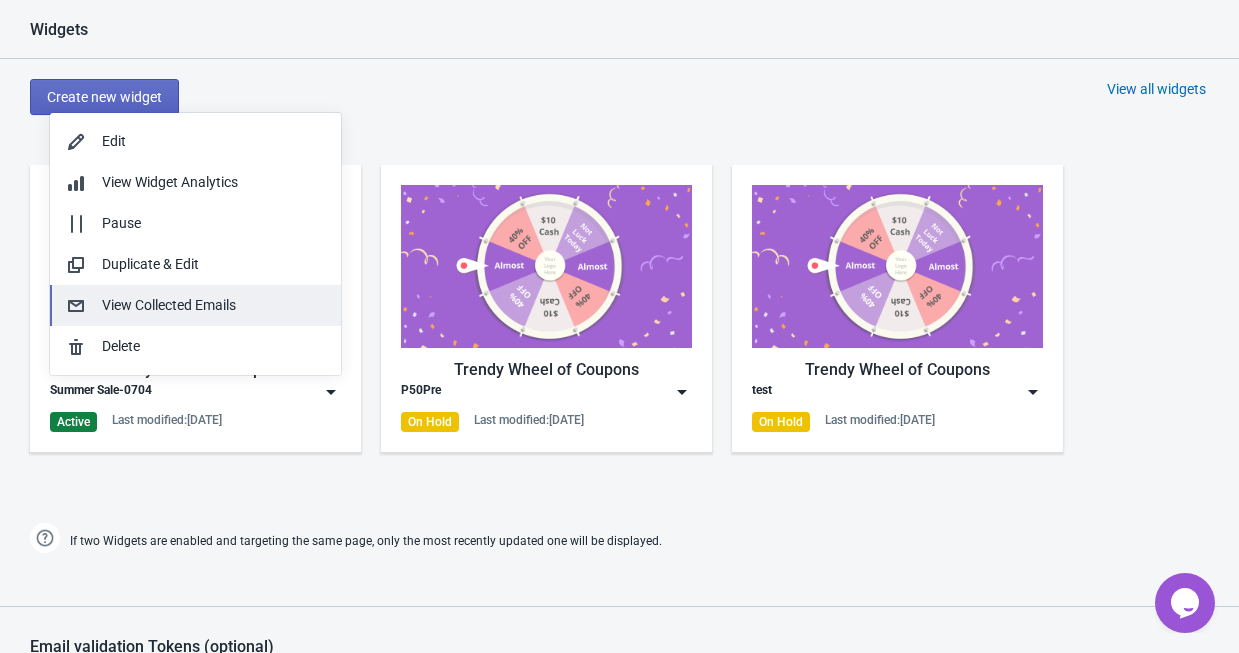 click on "View Collected Emails" at bounding box center [213, 305] 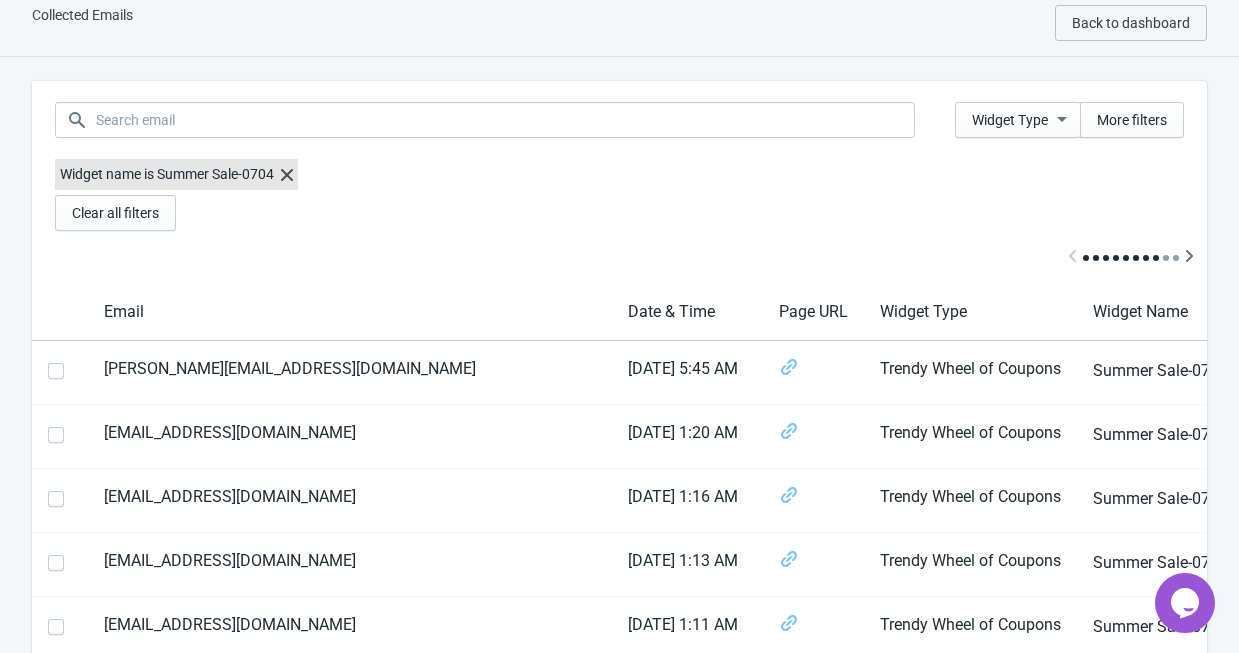 scroll, scrollTop: 0, scrollLeft: 0, axis: both 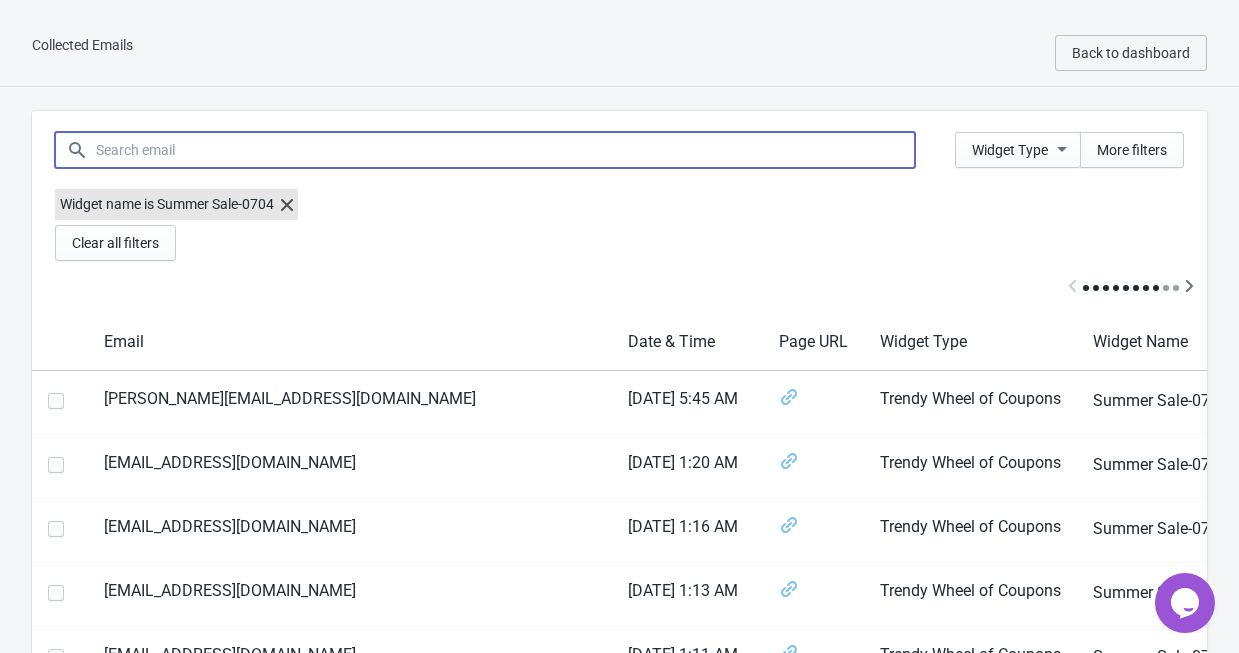 click at bounding box center (505, 150) 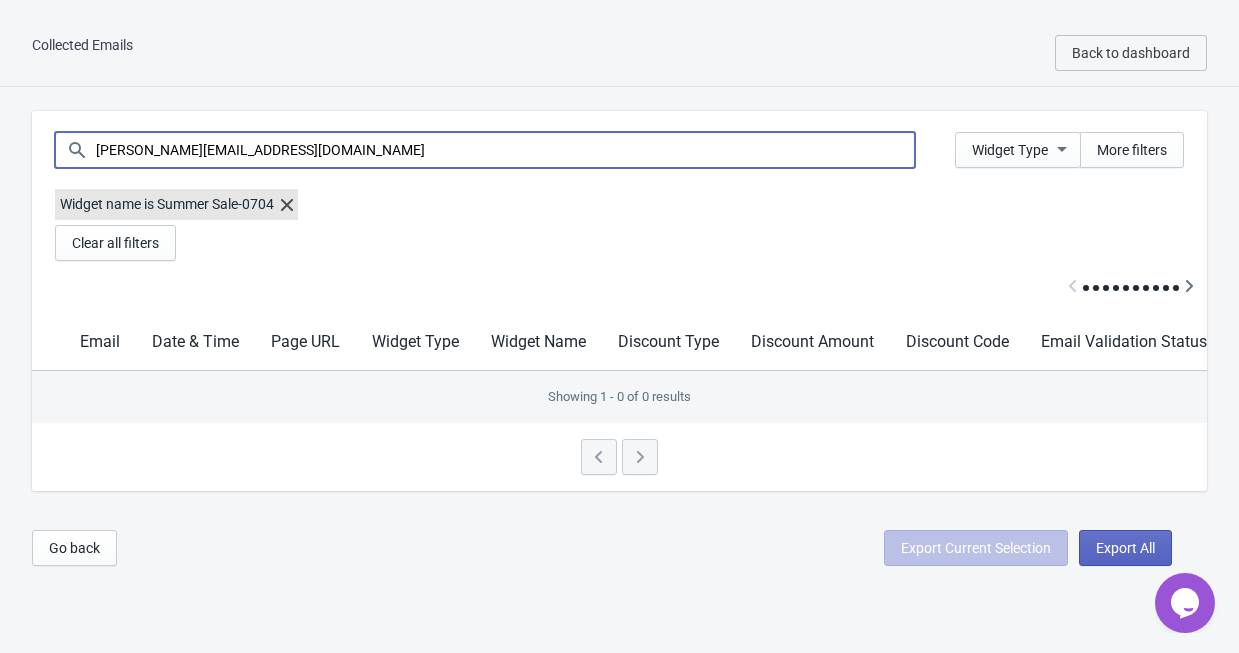 scroll, scrollTop: 20, scrollLeft: 0, axis: vertical 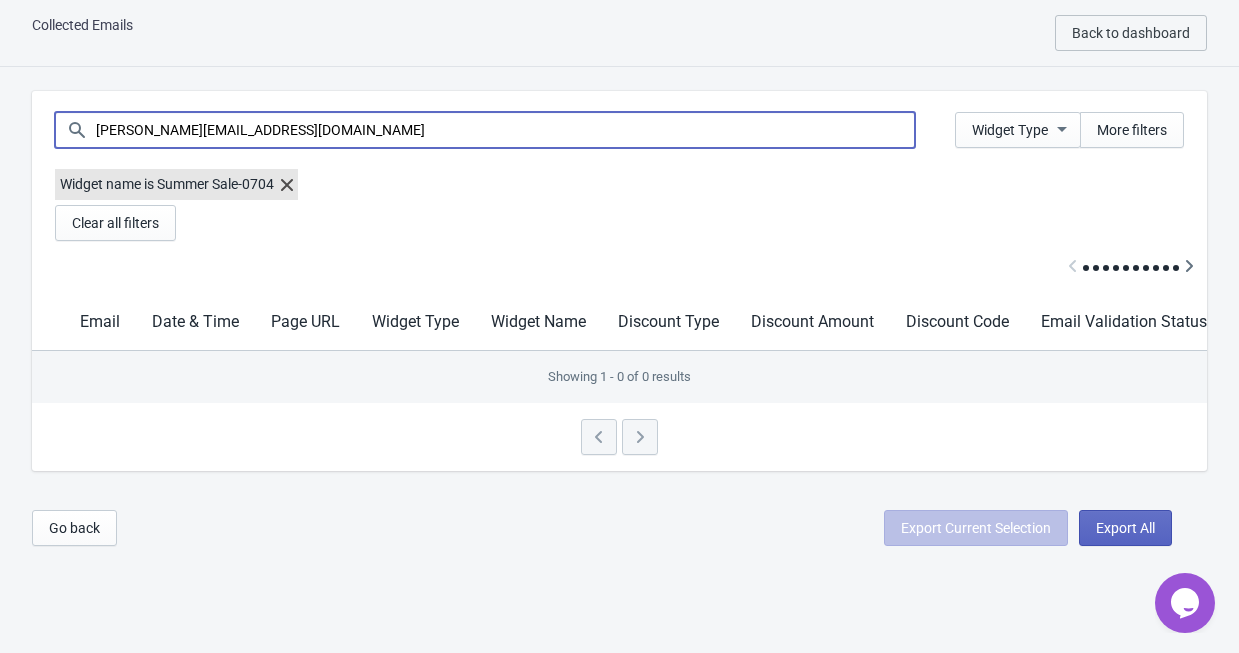 type on "[PERSON_NAME][EMAIL_ADDRESS][DOMAIN_NAME]" 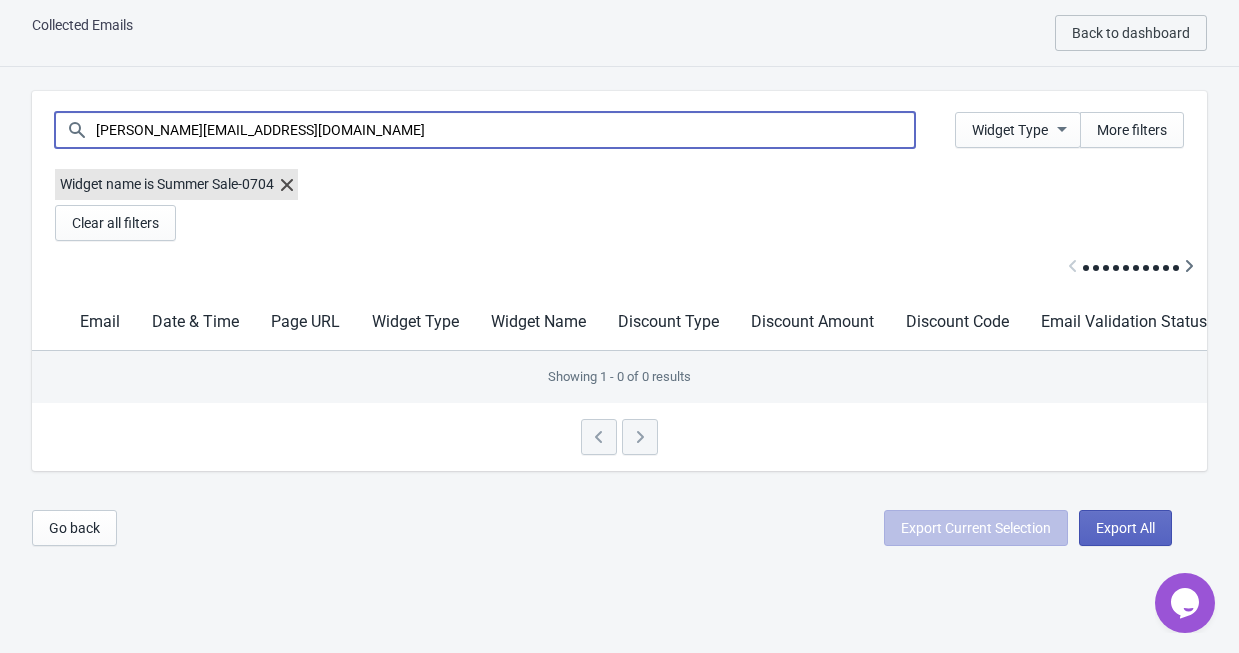 click on "[PERSON_NAME][EMAIL_ADDRESS][DOMAIN_NAME]" at bounding box center [505, 130] 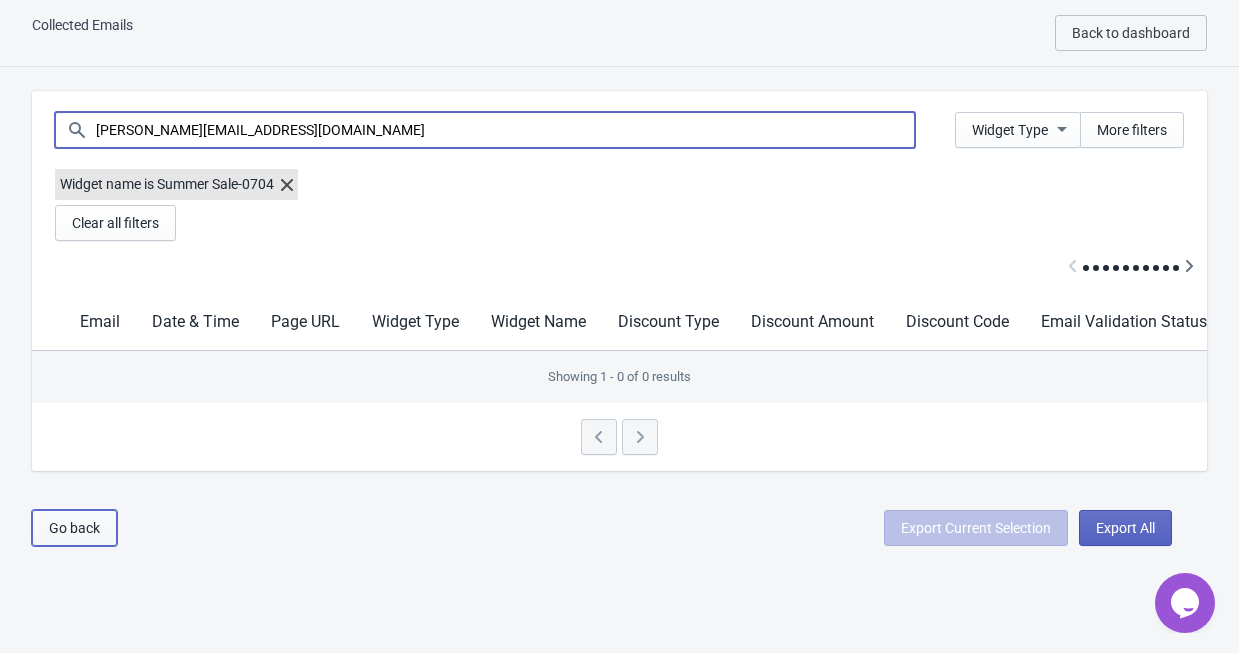 click on "Go back" at bounding box center (74, 528) 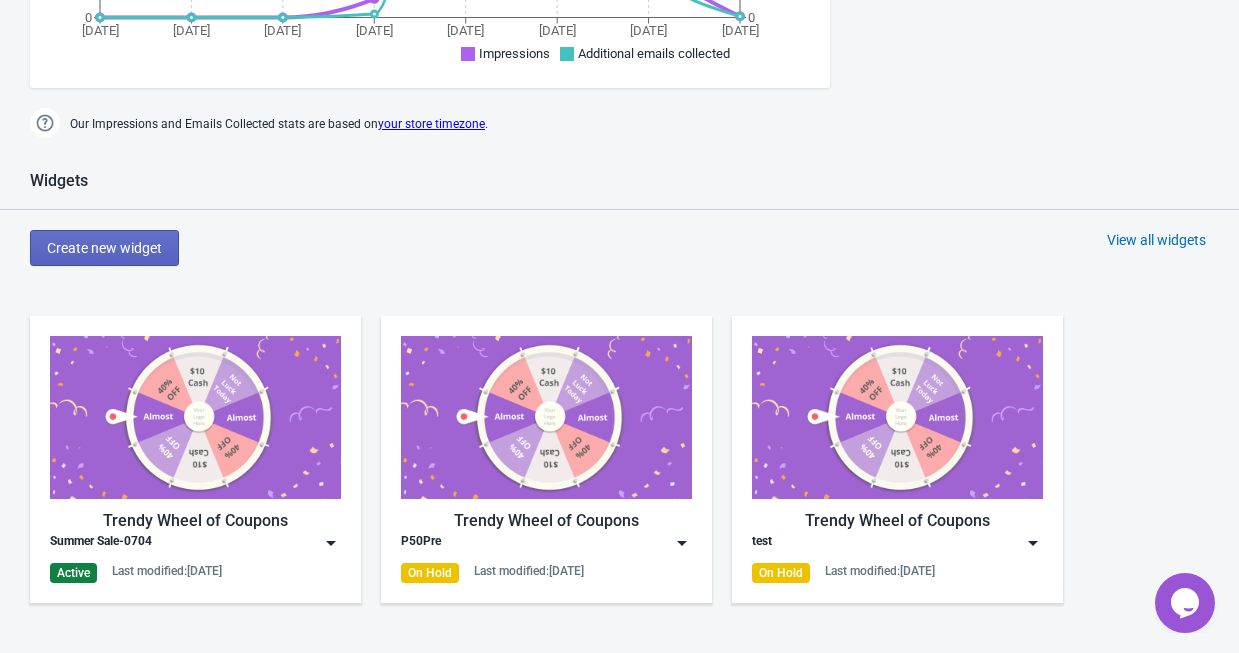 scroll, scrollTop: 920, scrollLeft: 0, axis: vertical 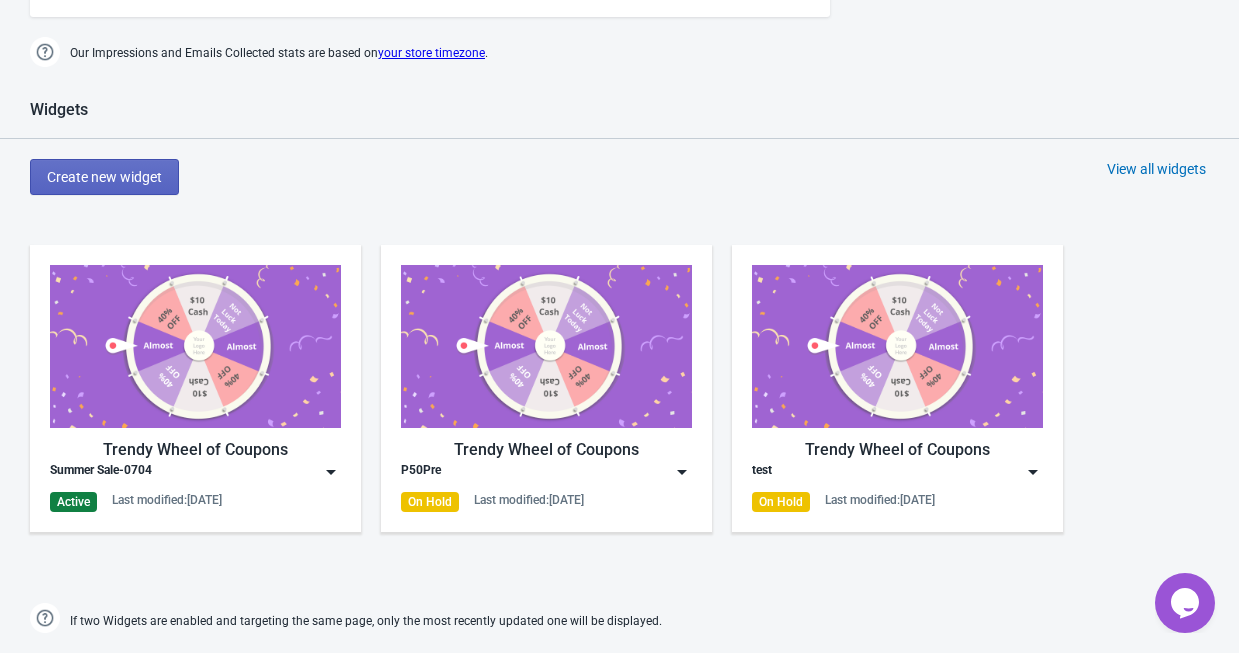 click on "Trendy Wheel of Coupons Summer Sale-0704 Active Last modified:  [DATE]" at bounding box center (195, 388) 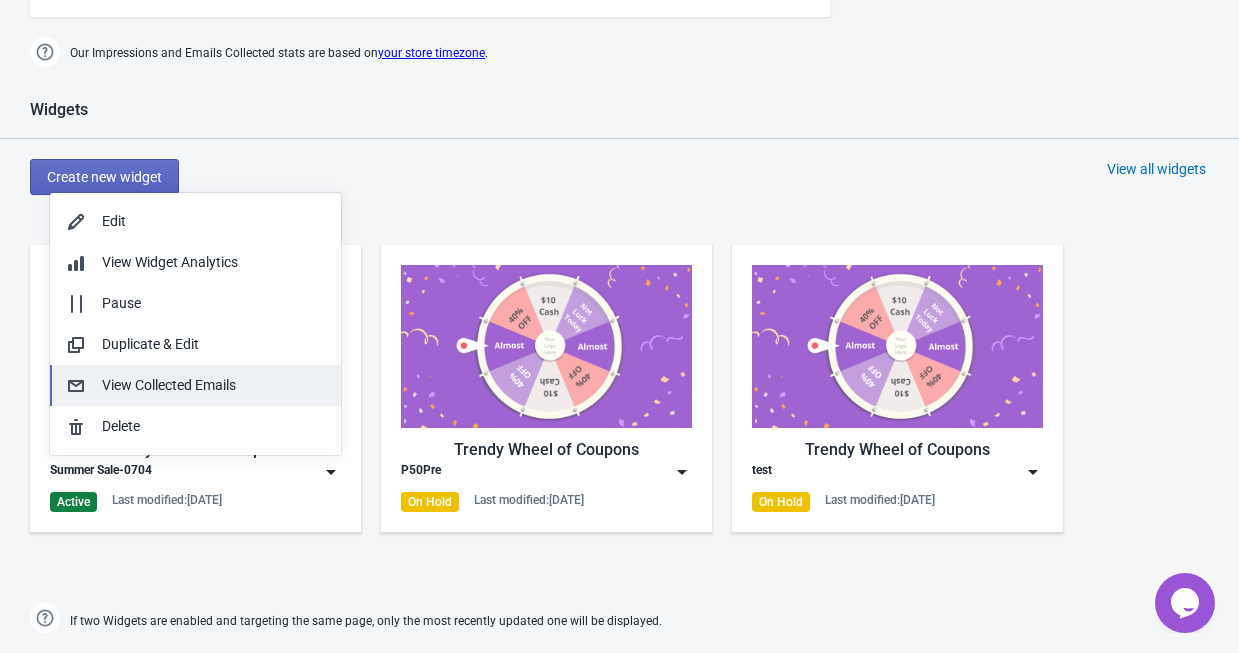 click on "View Collected Emails" at bounding box center [213, 385] 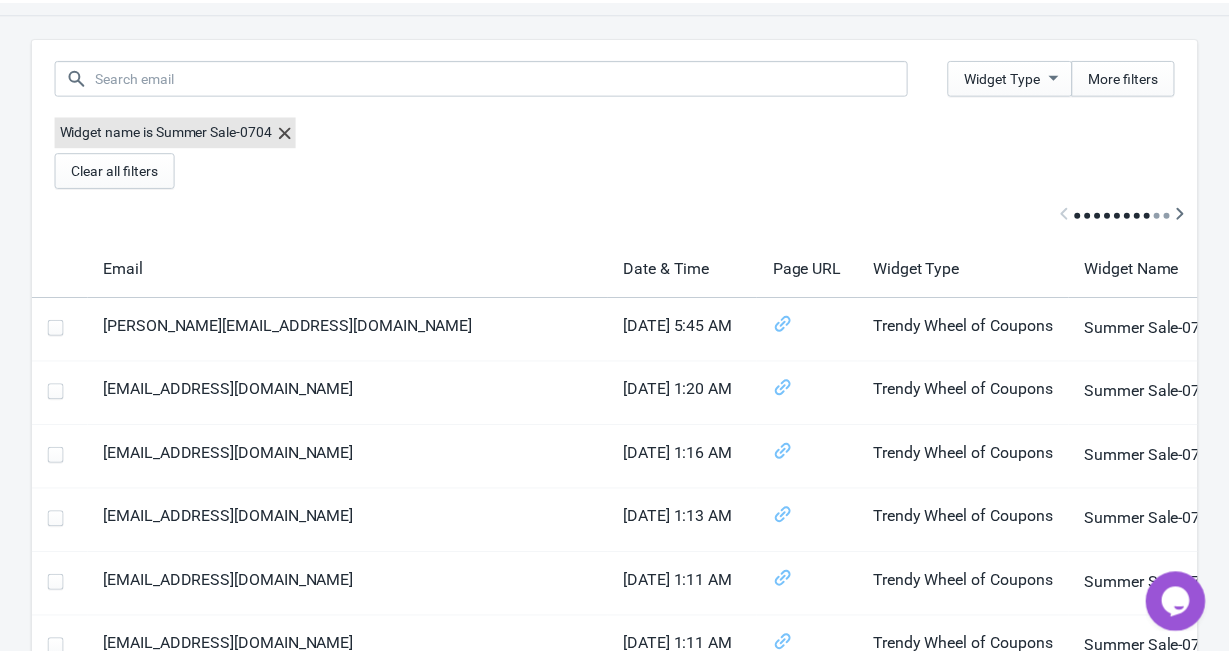 scroll, scrollTop: 20, scrollLeft: 0, axis: vertical 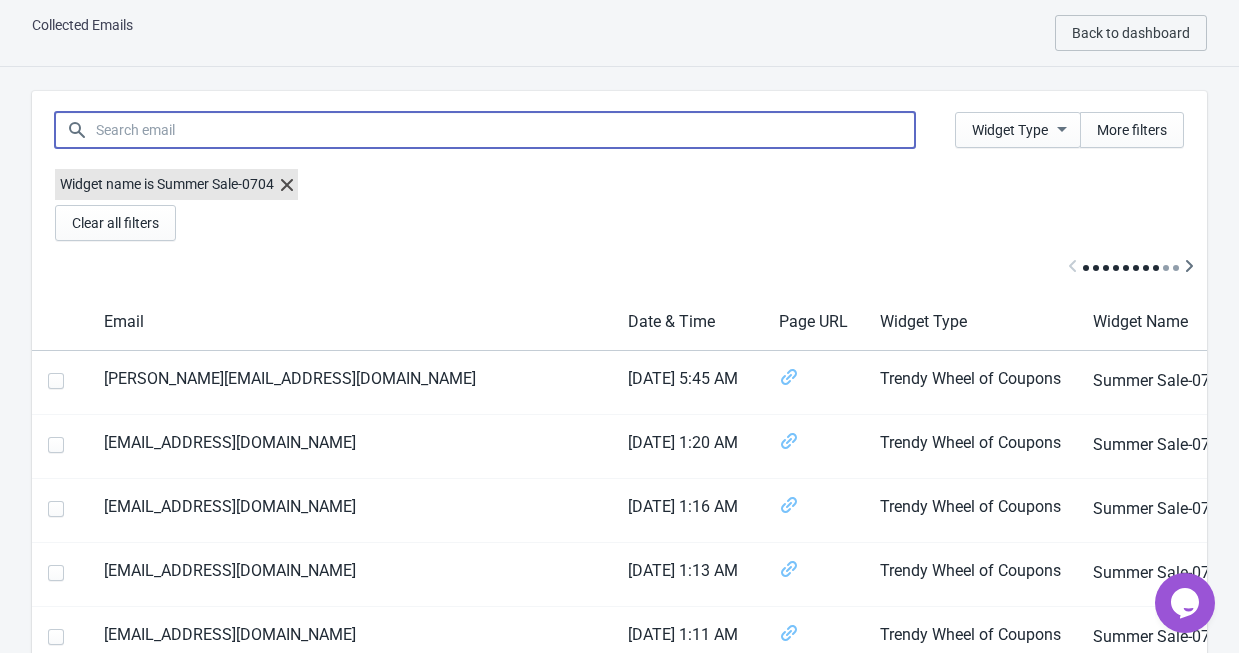 click at bounding box center (505, 130) 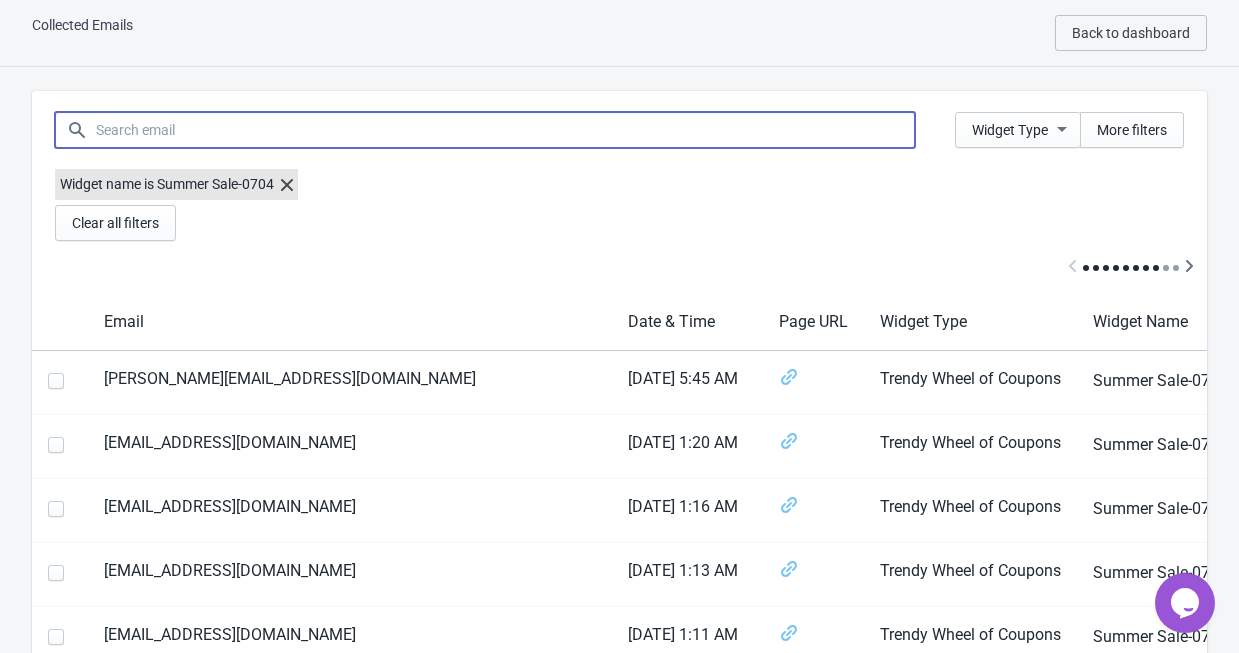 paste on "[PERSON_NAME][EMAIL_ADDRESS][DOMAIN_NAME]" 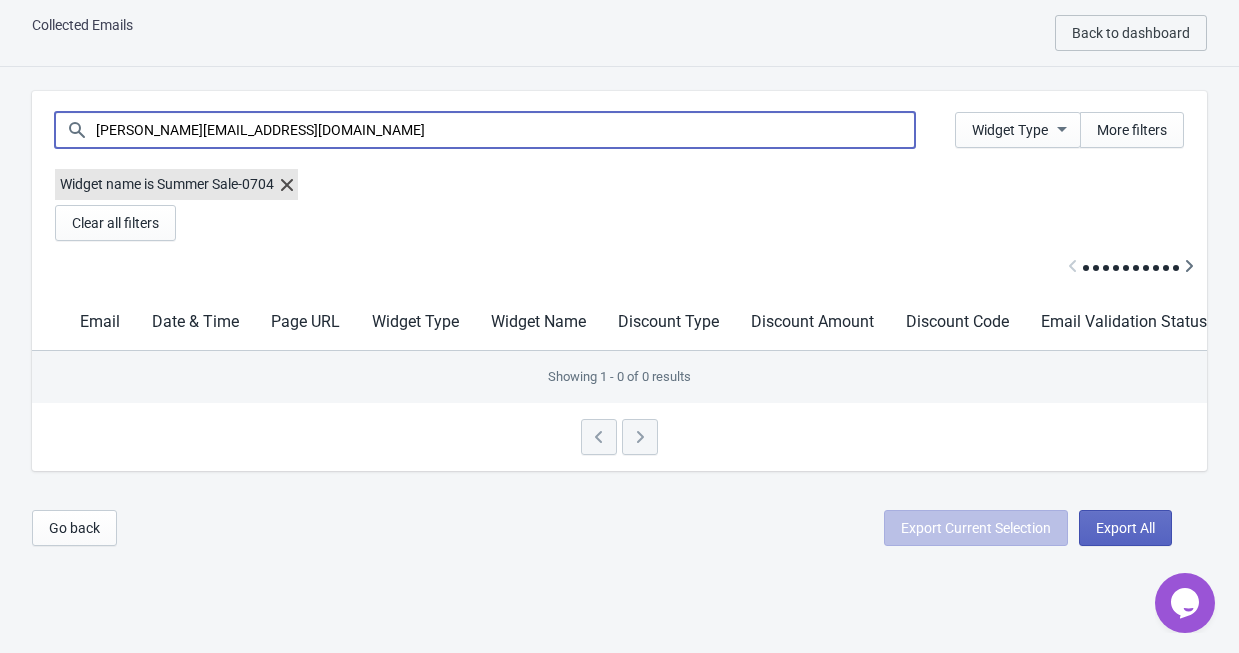 type on "[PERSON_NAME][EMAIL_ADDRESS][DOMAIN_NAME]" 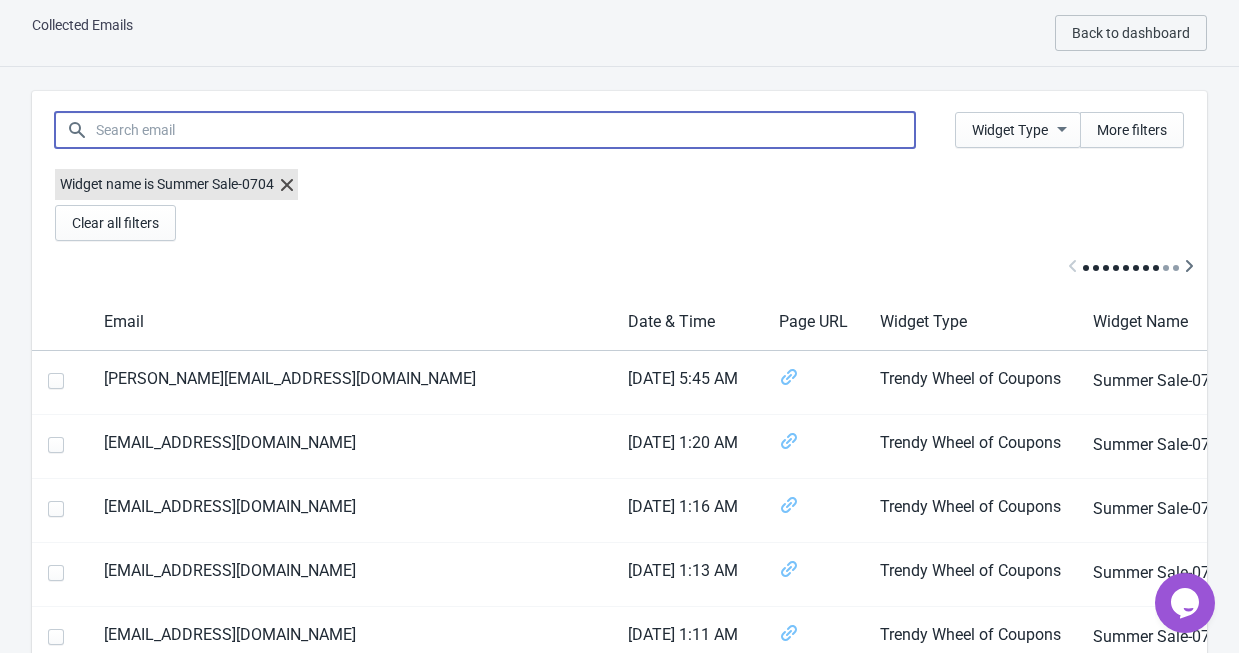 type 